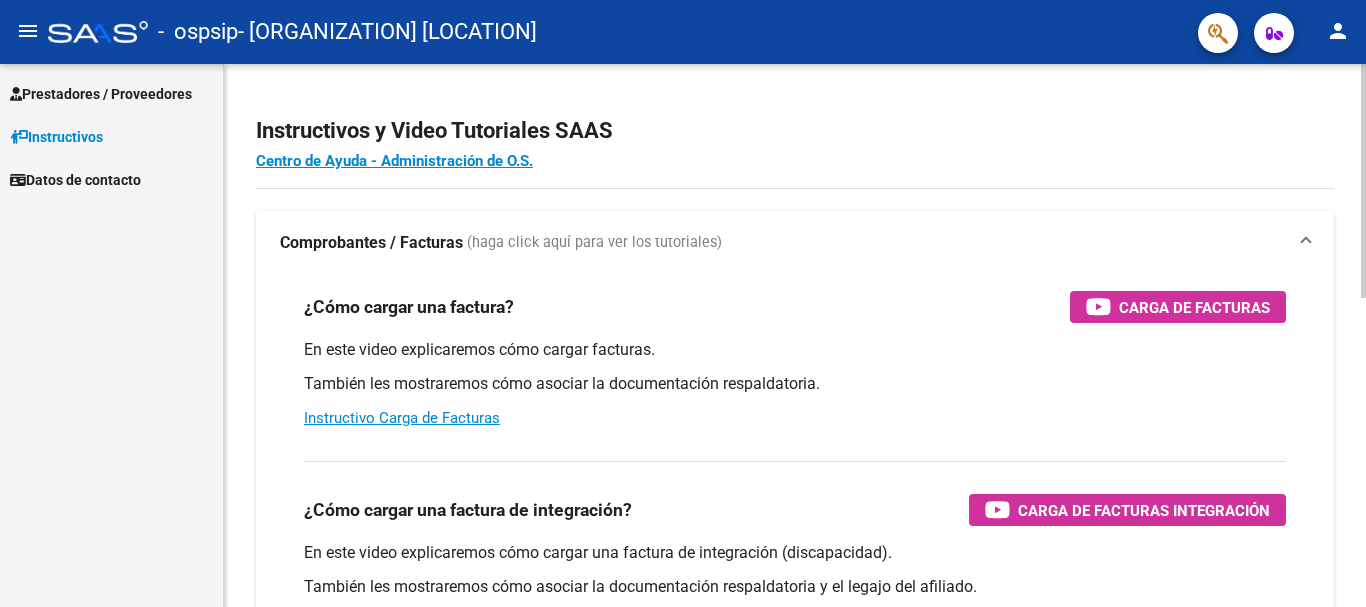 scroll, scrollTop: 0, scrollLeft: 0, axis: both 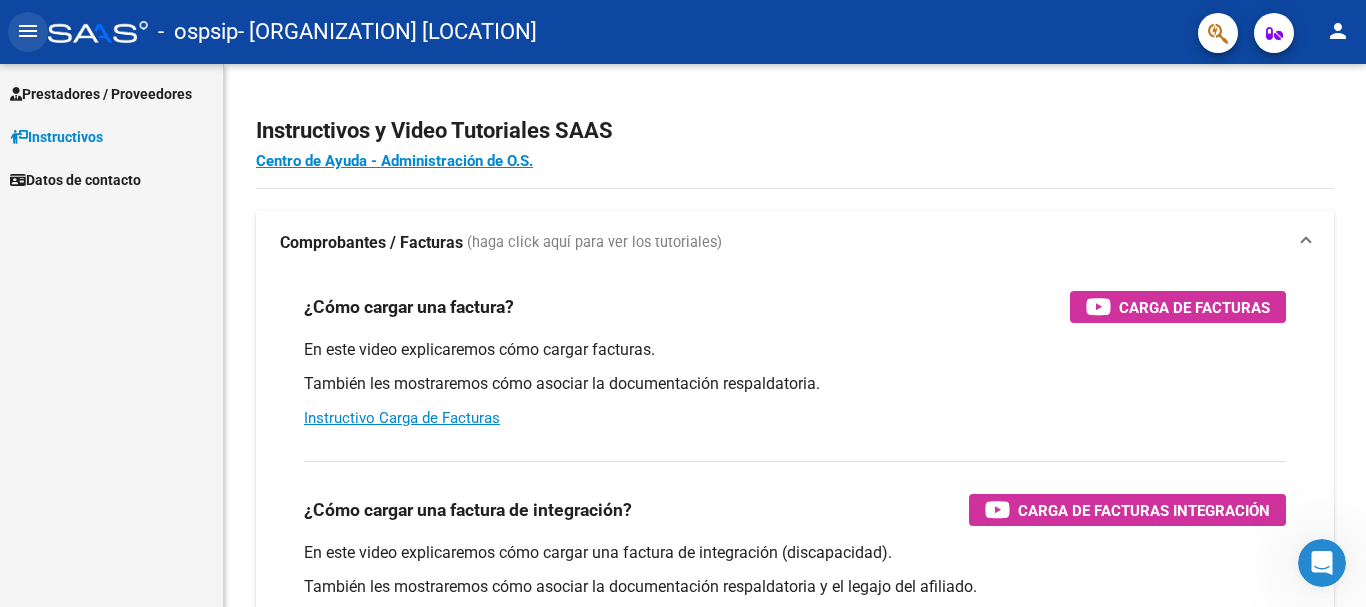 click on "menu" 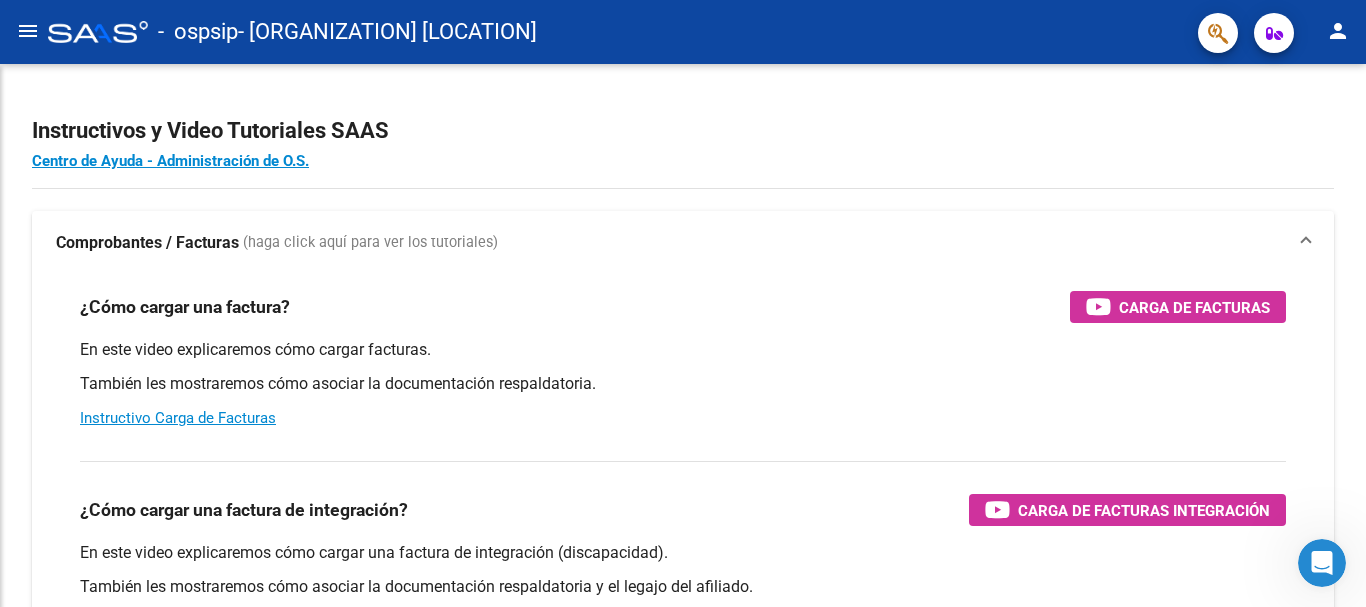 click on "menu" 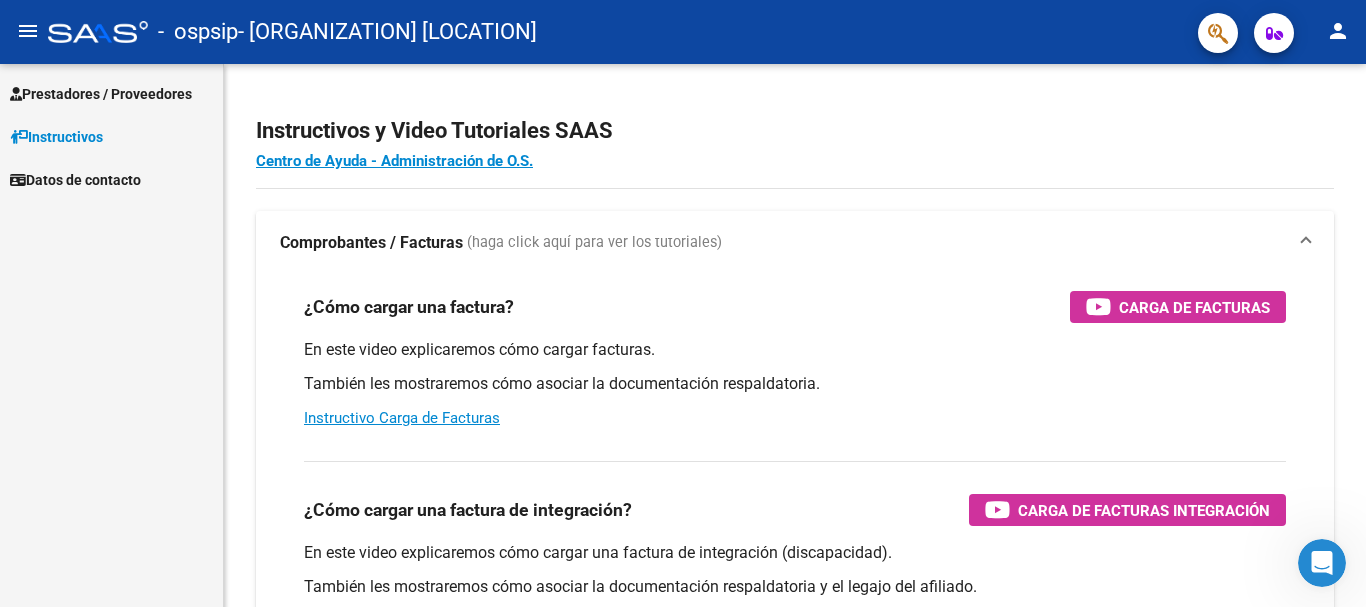 click on "Prestadores / Proveedores" at bounding box center [101, 94] 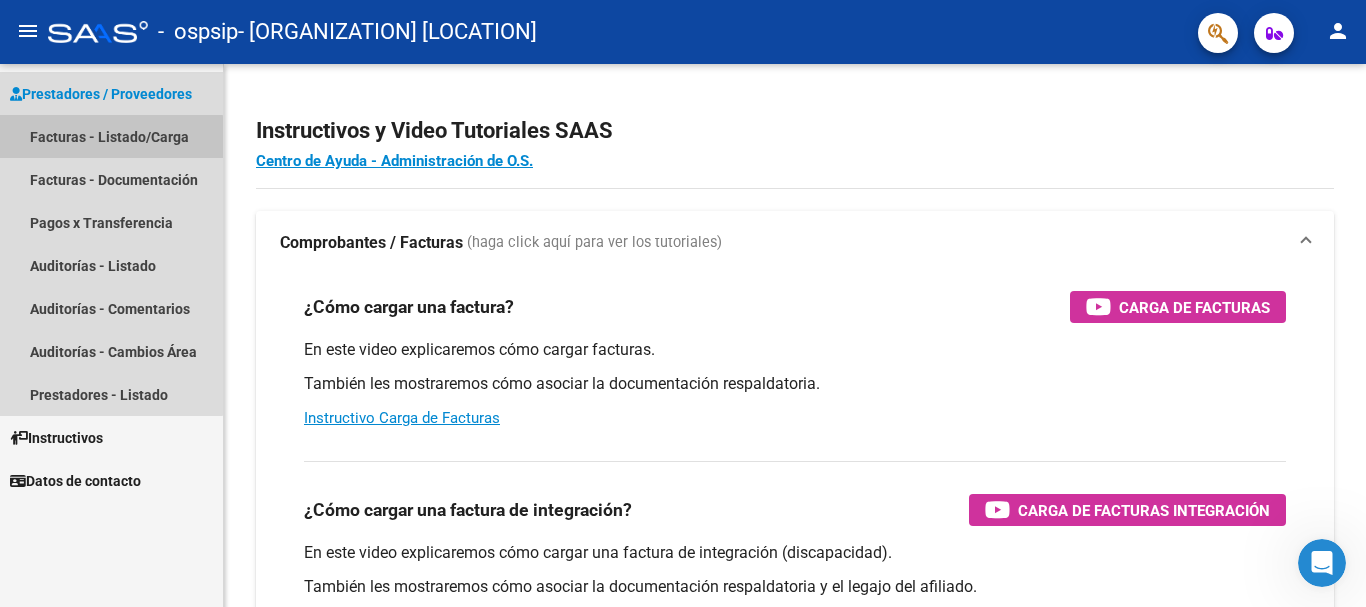 click on "Facturas - Listado/Carga" at bounding box center (111, 136) 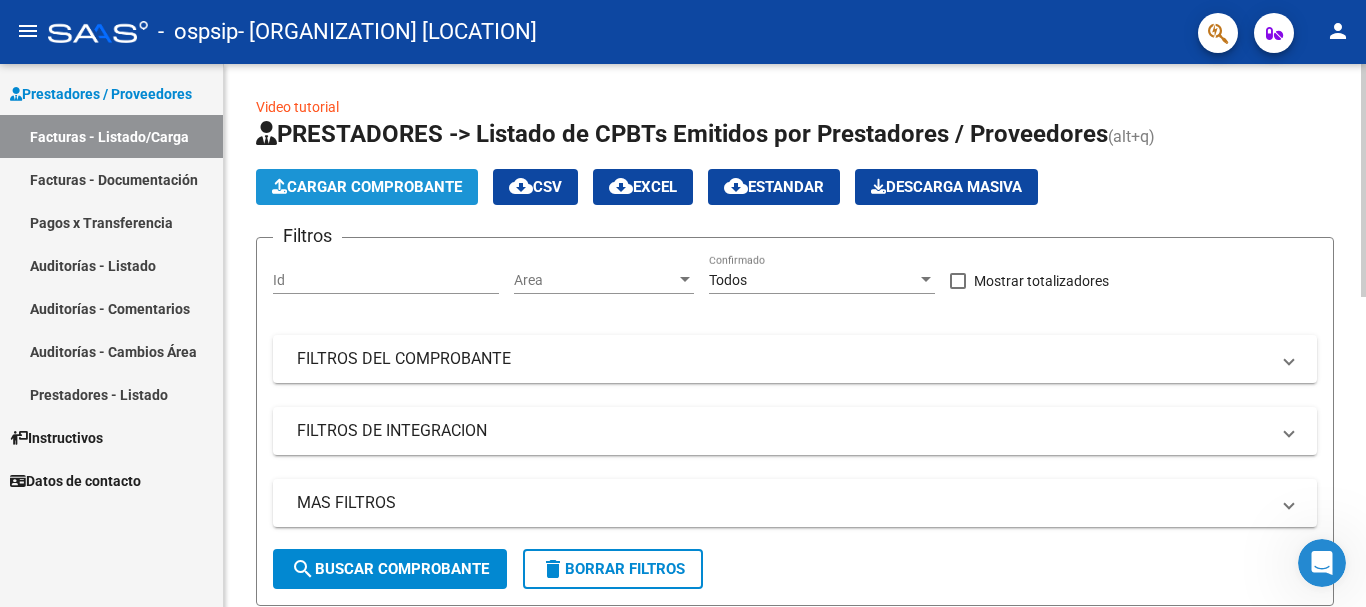 click on "Cargar Comprobante" 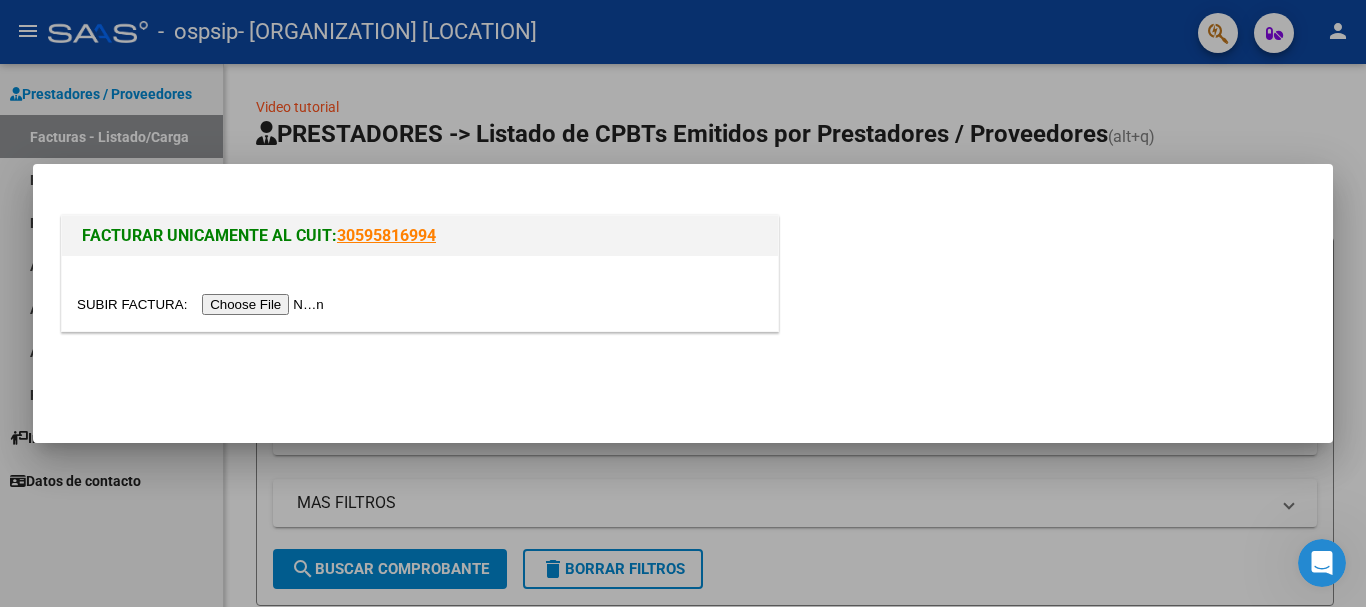 click at bounding box center (203, 304) 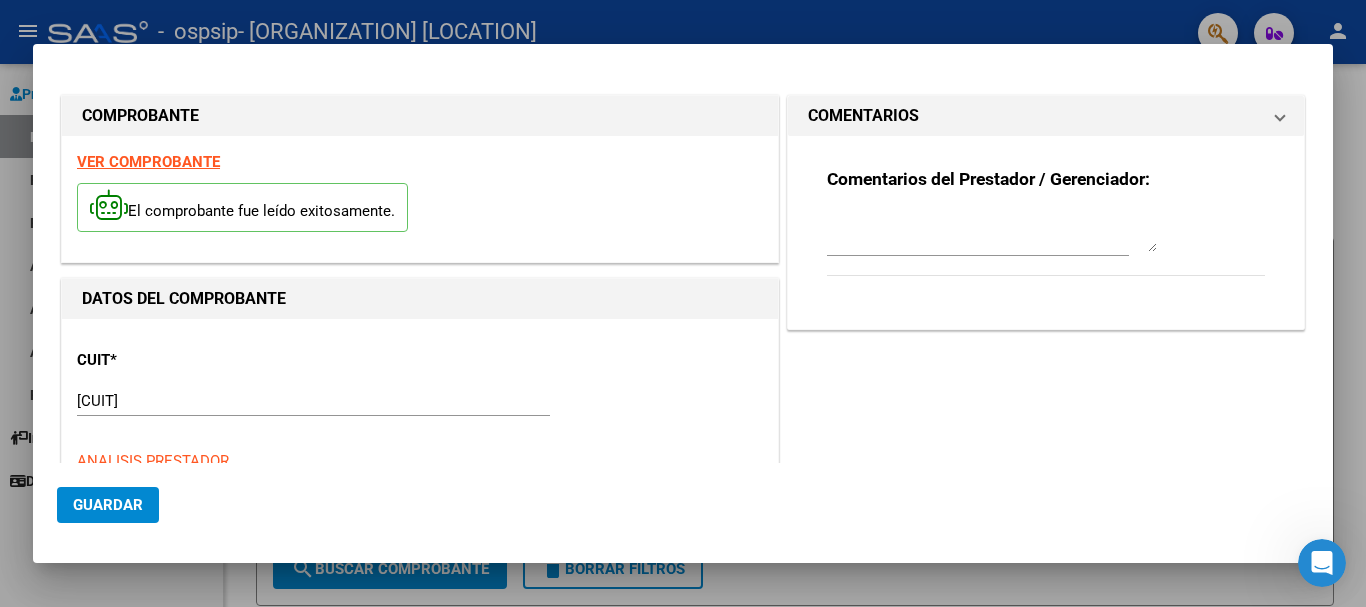 type on "13557" 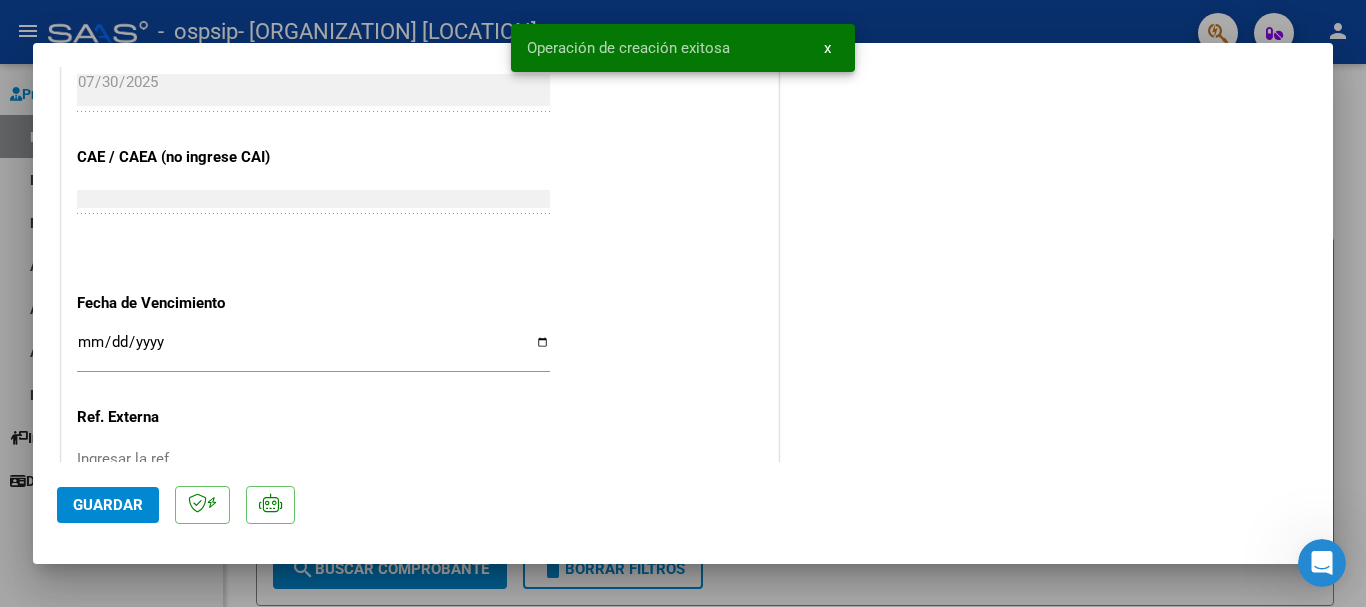 scroll, scrollTop: 1100, scrollLeft: 0, axis: vertical 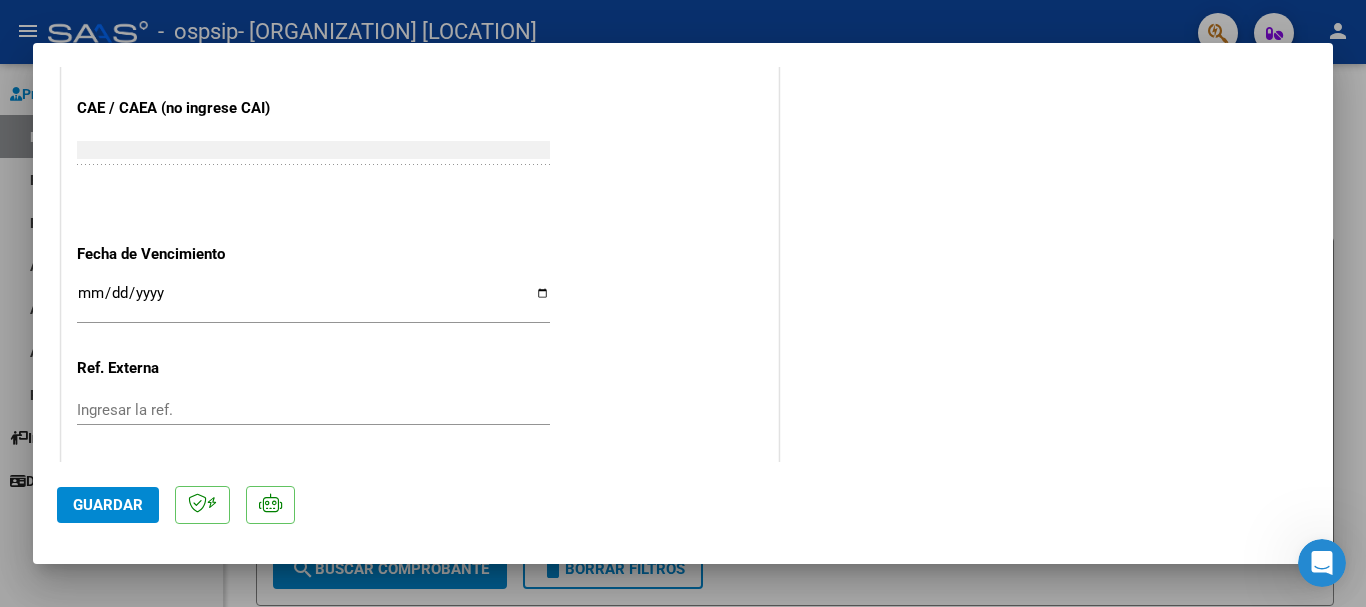 click on "Ingresar la fecha" at bounding box center [313, 301] 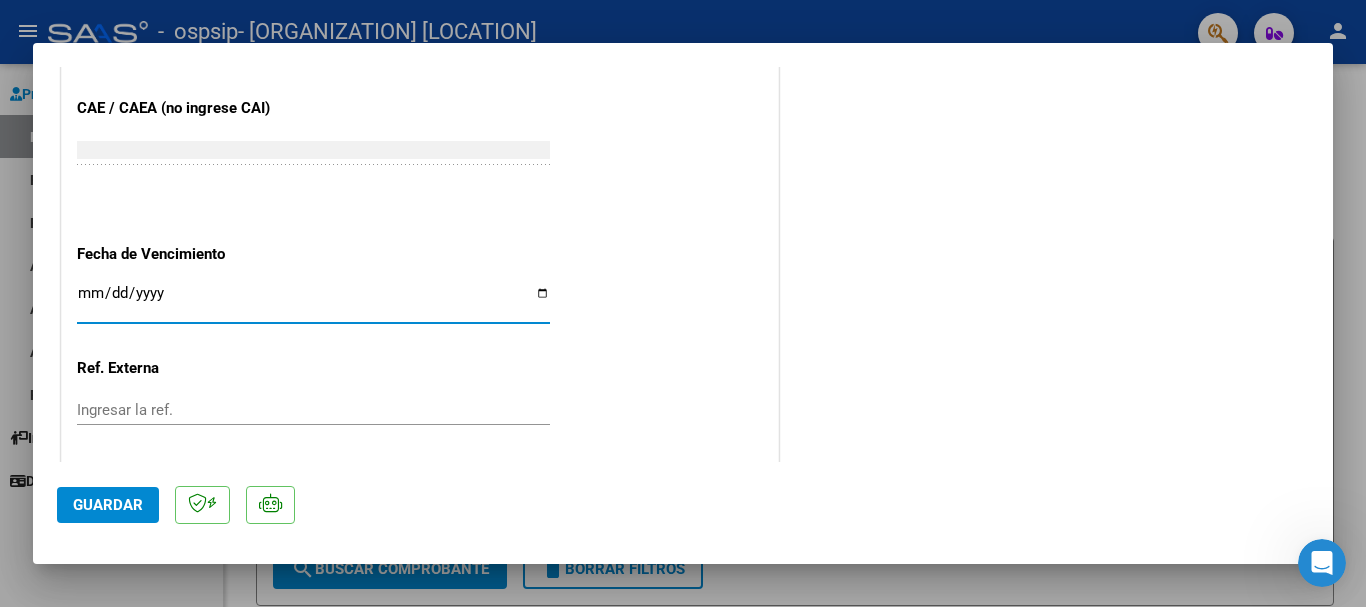 click on "Ingresar la fecha" at bounding box center [313, 301] 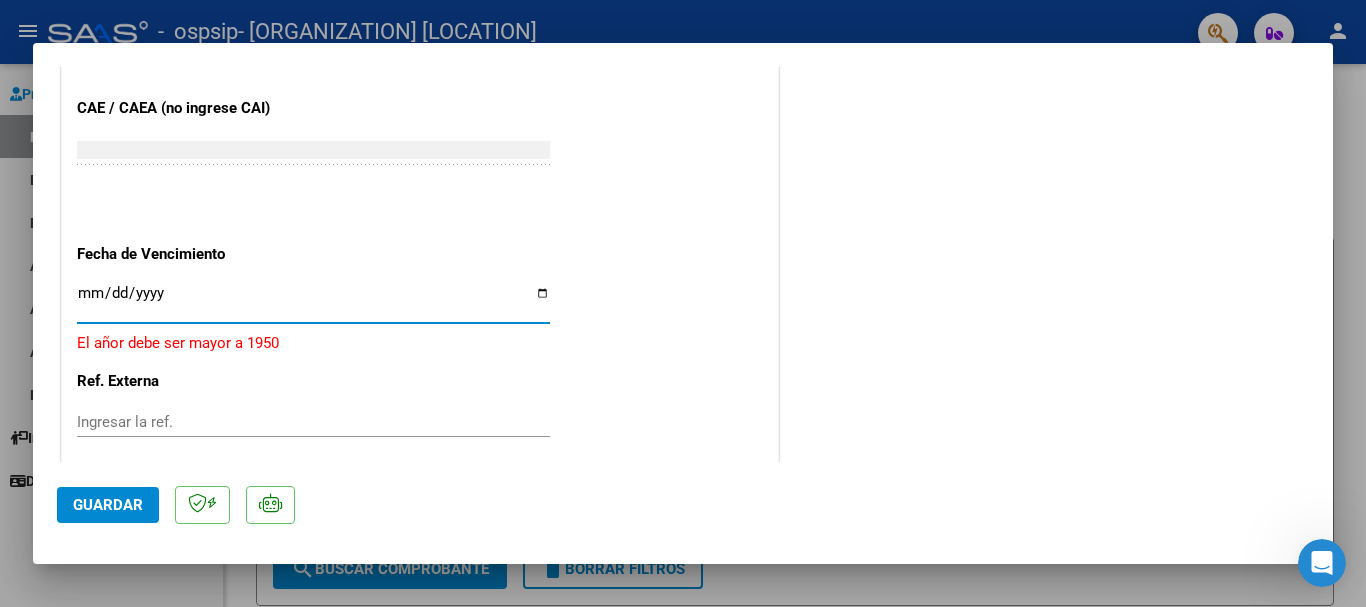 type on "[DATE]" 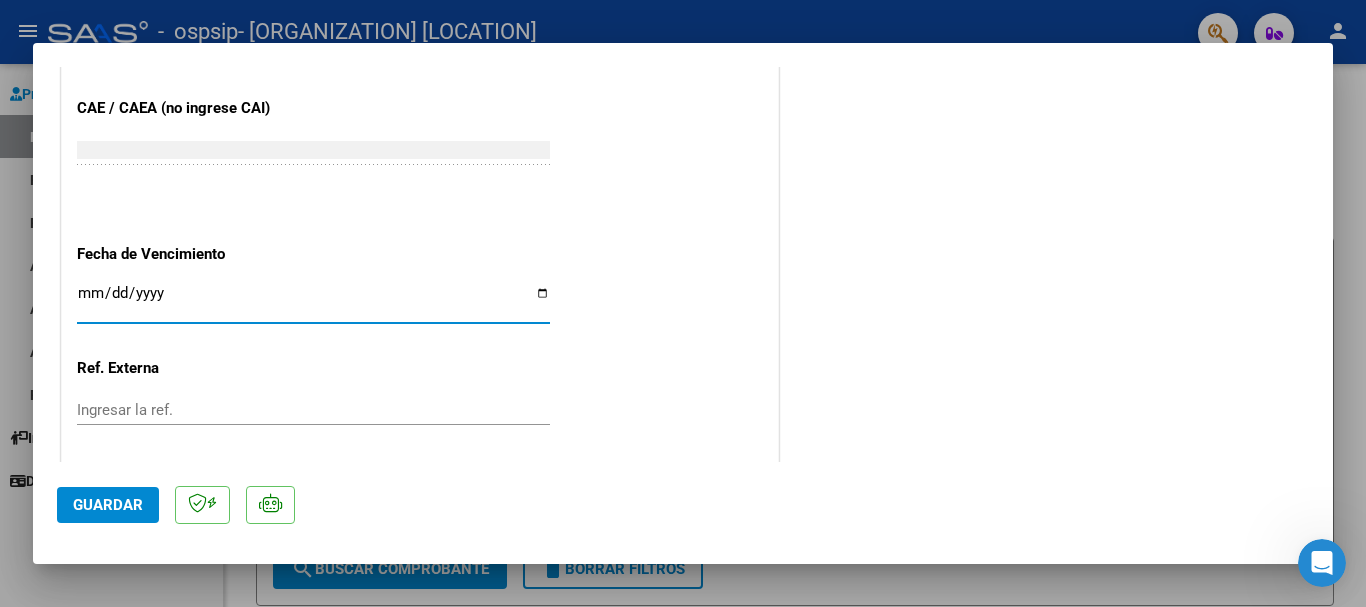 click on "Ingresar la ref." at bounding box center (313, 410) 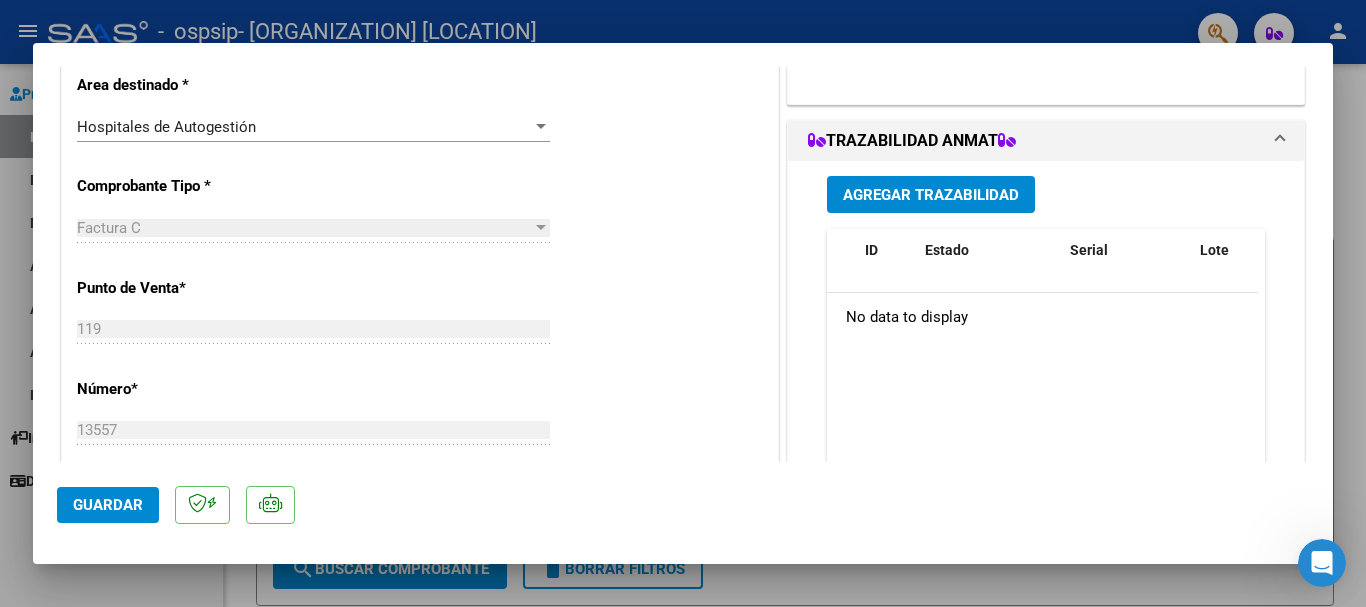 scroll, scrollTop: 0, scrollLeft: 0, axis: both 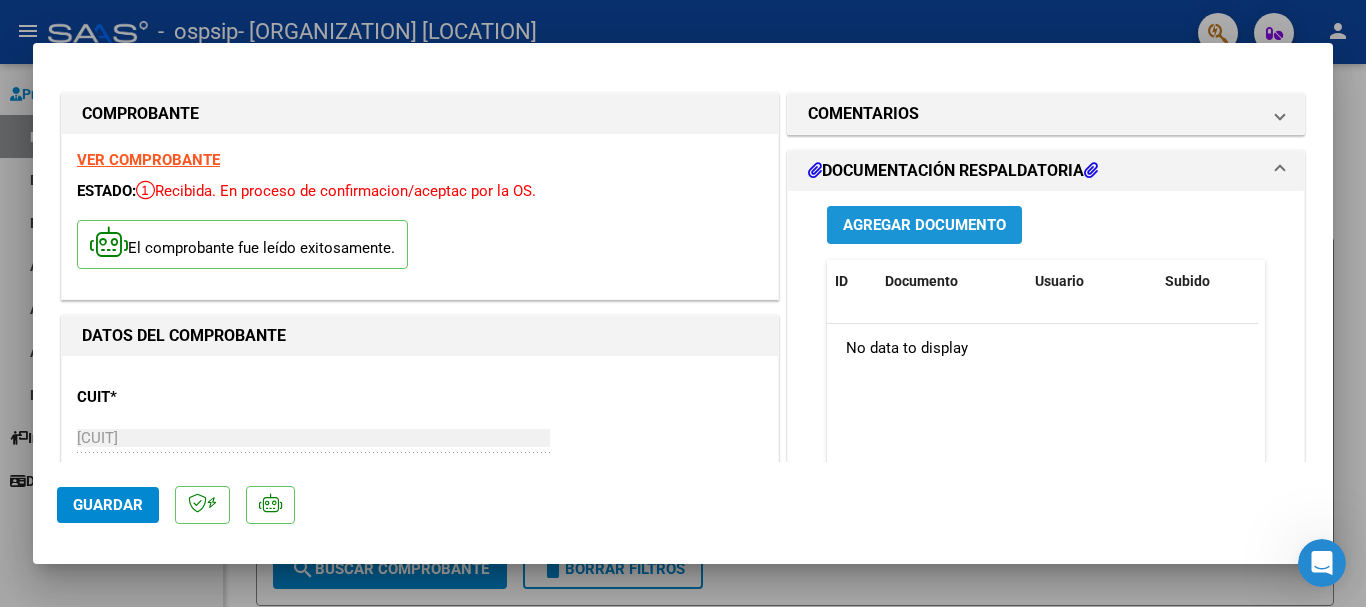click on "Agregar Documento" at bounding box center (924, 226) 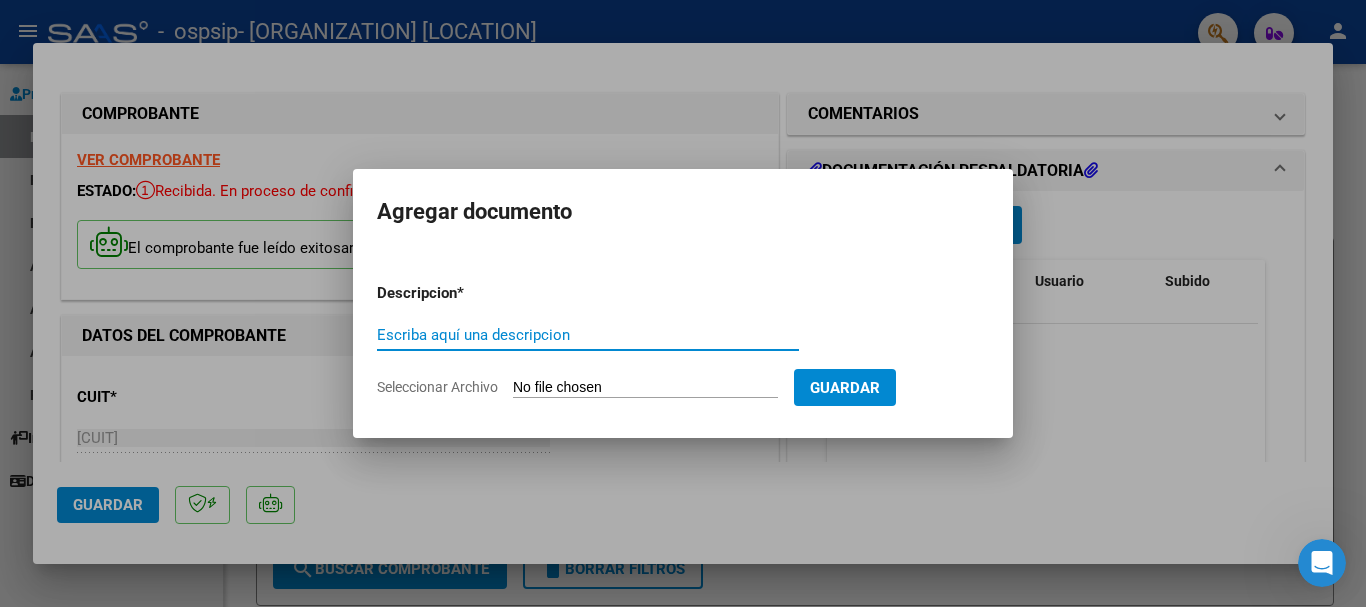 click on "Descripcion  *   Escriba aquí una descripcion  Seleccionar Archivo Guardar" at bounding box center (683, 340) 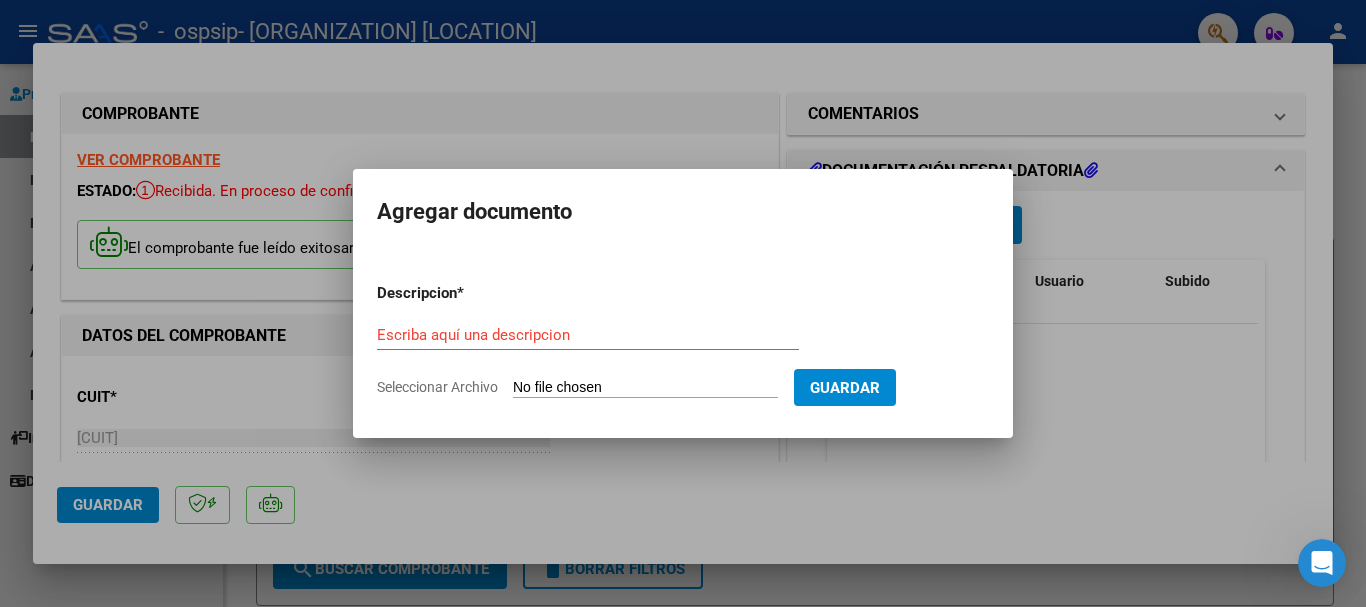 click on "Seleccionar Archivo" at bounding box center (645, 388) 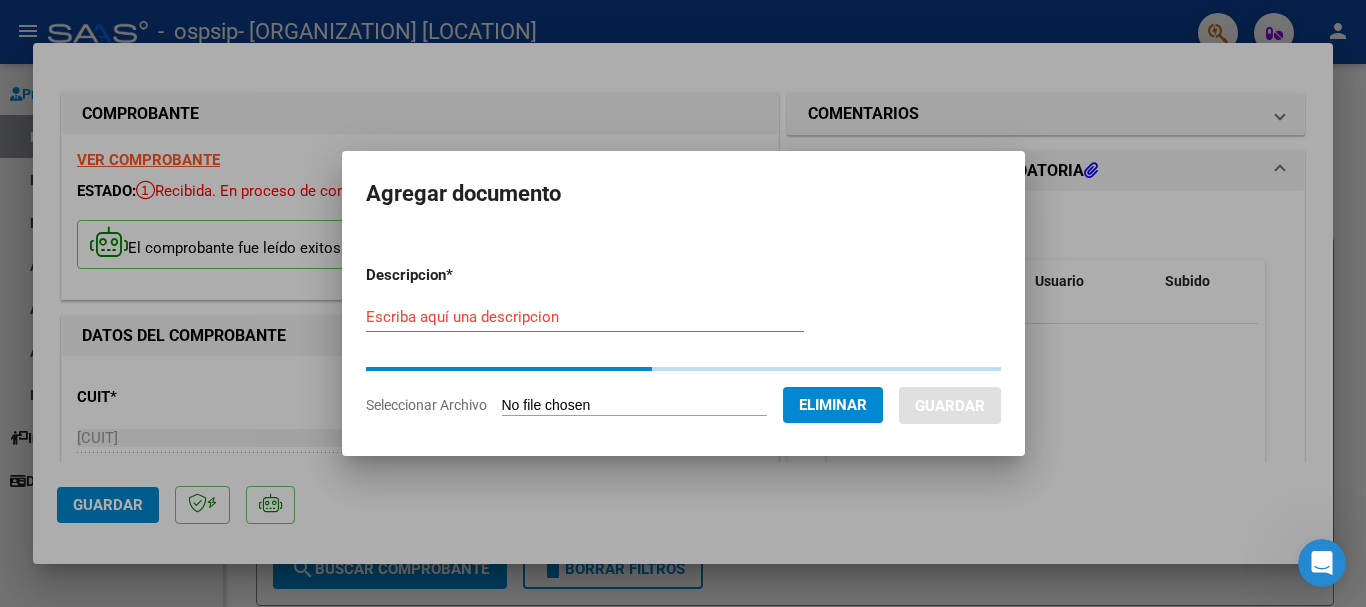 click on "Escriba aquí una descripcion" at bounding box center [585, 317] 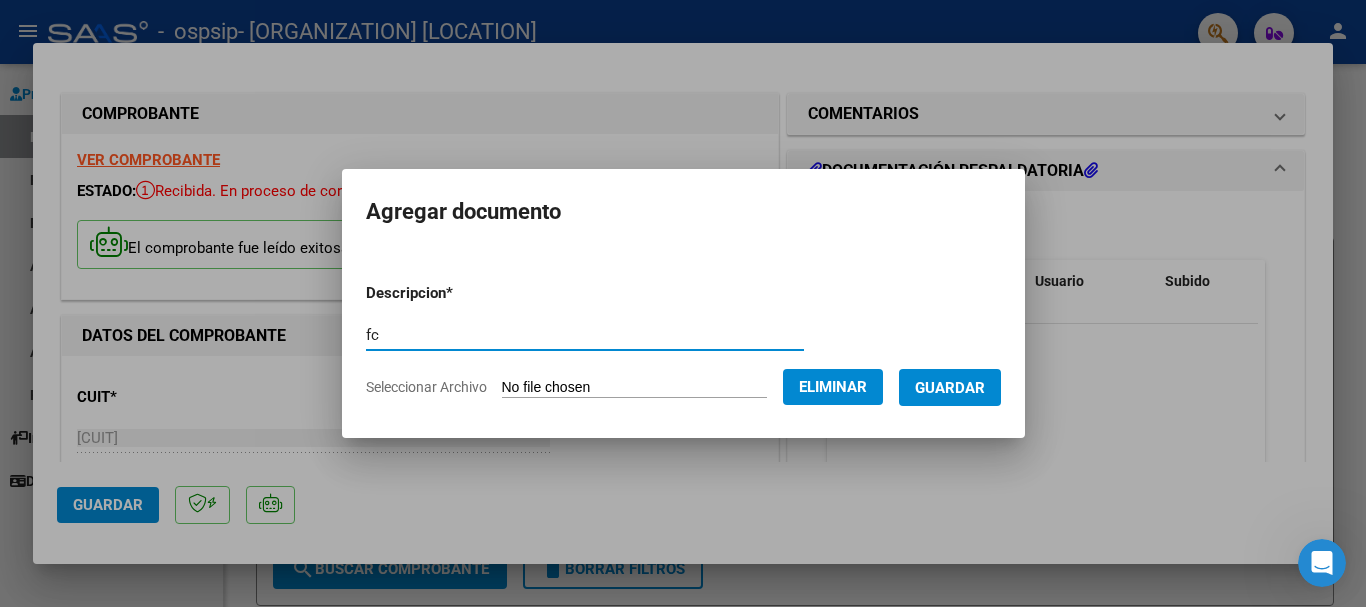 type on "f" 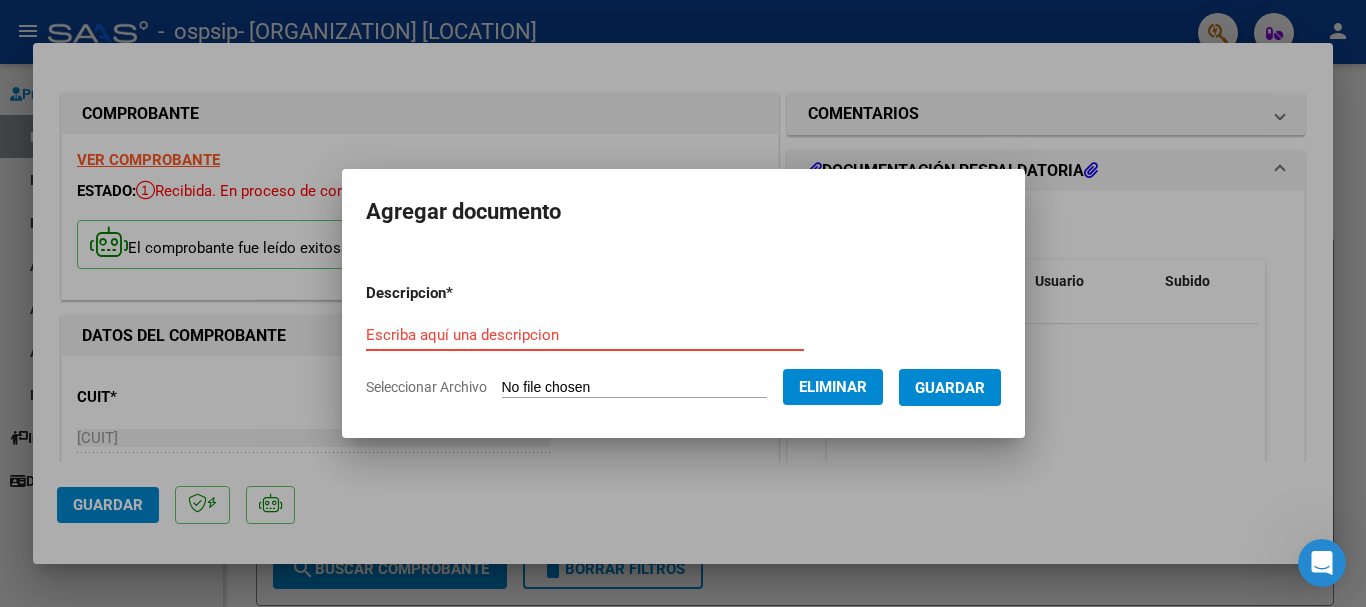 type on "C" 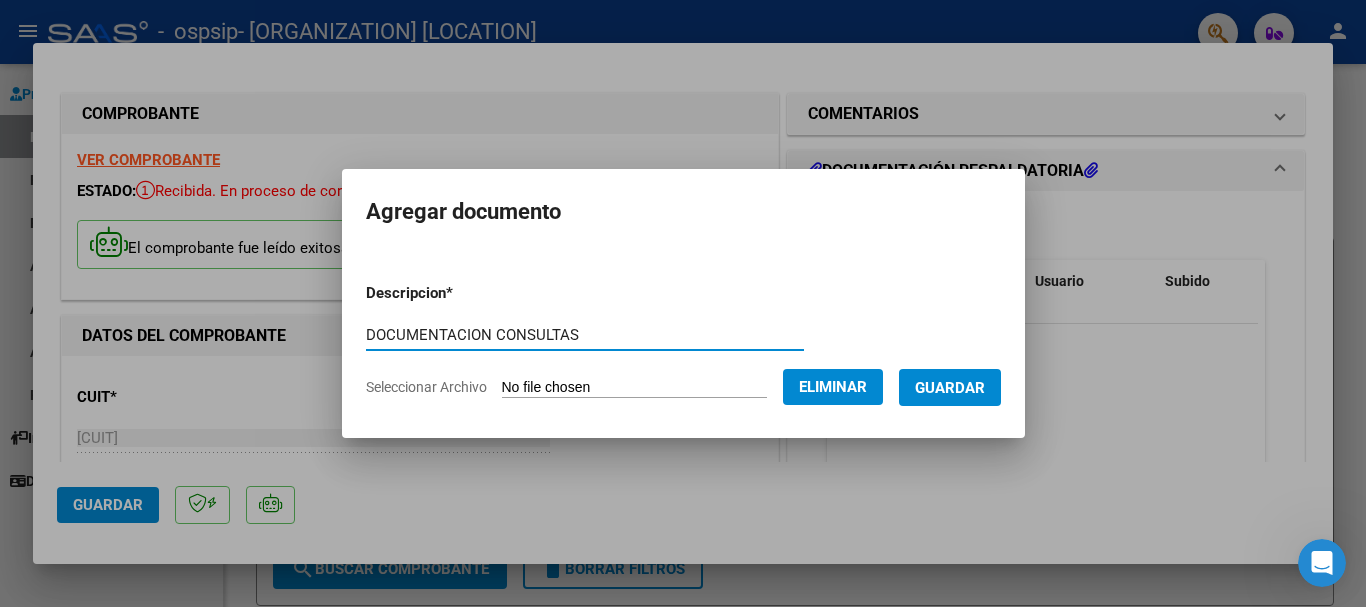 type on "DOCUMENTACION CONSULTAS" 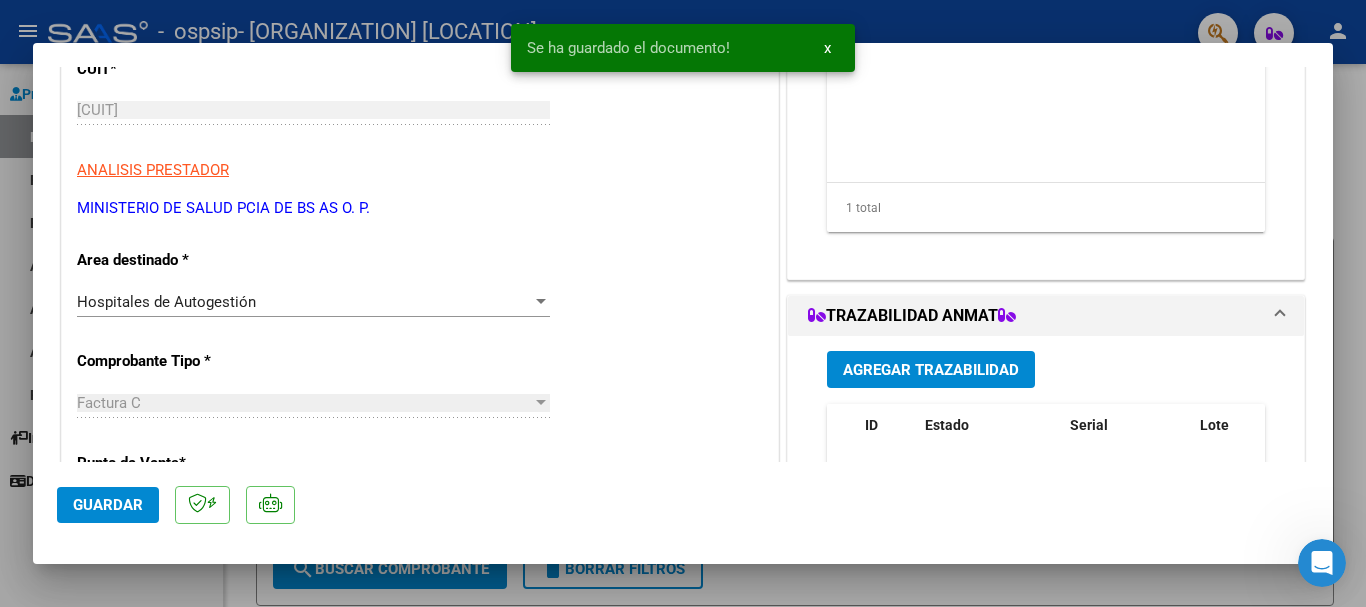 scroll, scrollTop: 500, scrollLeft: 0, axis: vertical 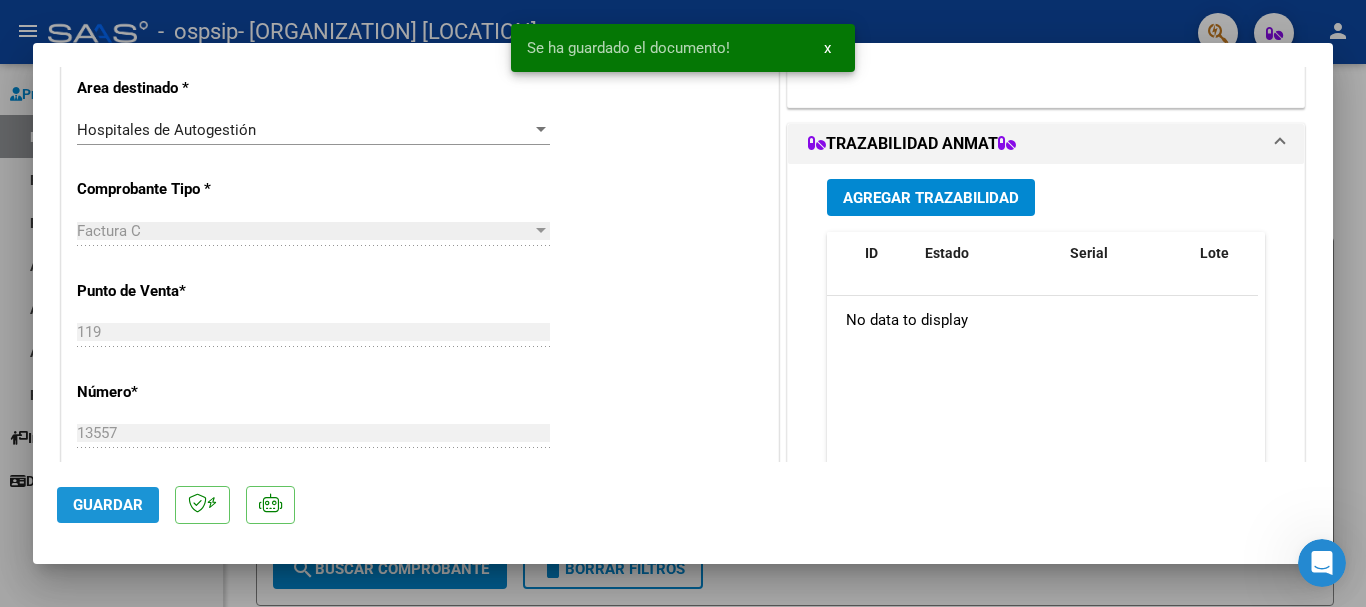 click on "Guardar" 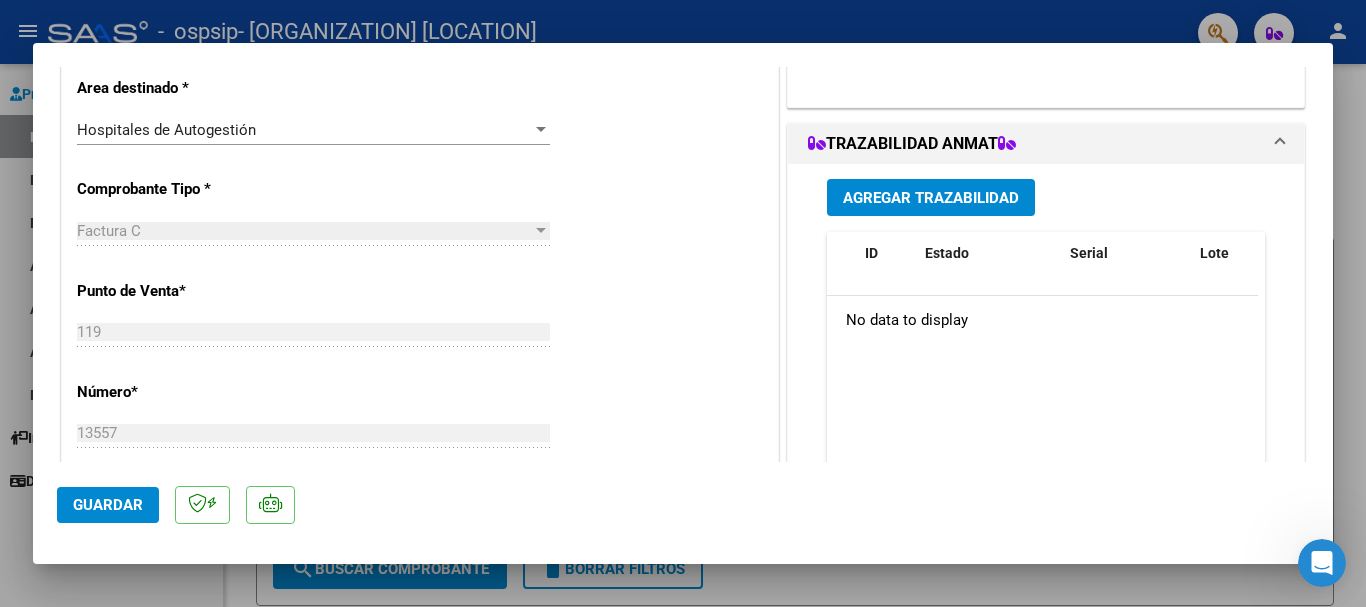 click at bounding box center [683, 303] 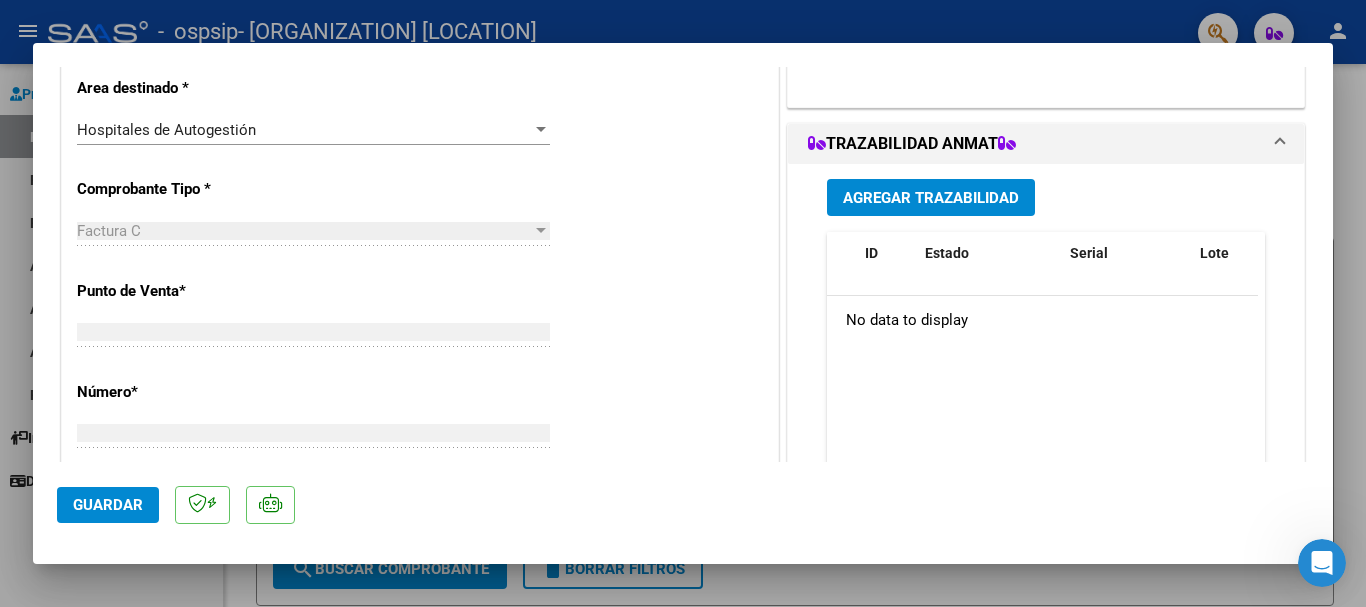 scroll, scrollTop: 439, scrollLeft: 0, axis: vertical 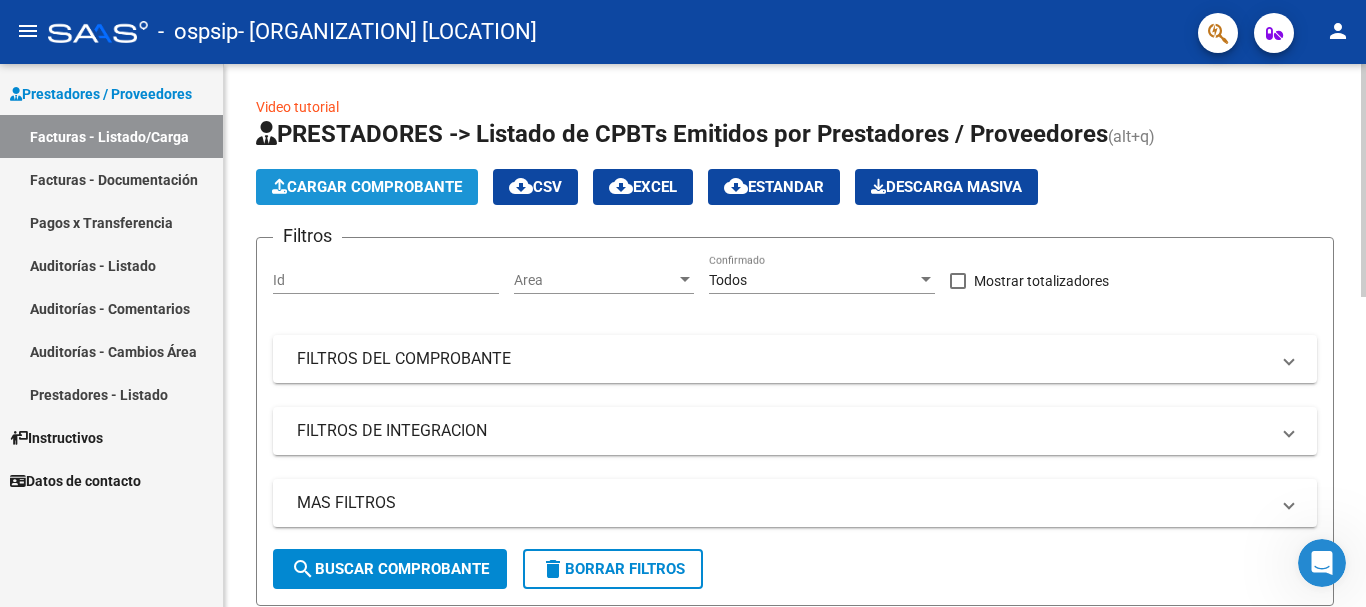 click on "Cargar Comprobante" 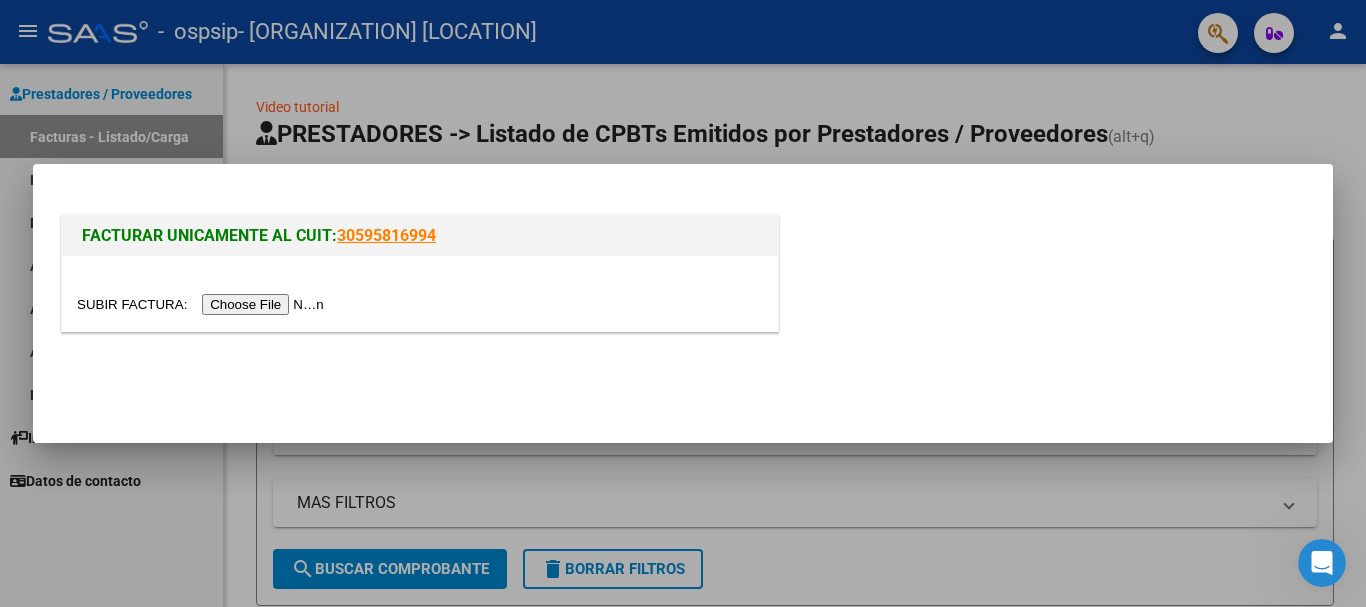 click at bounding box center (203, 304) 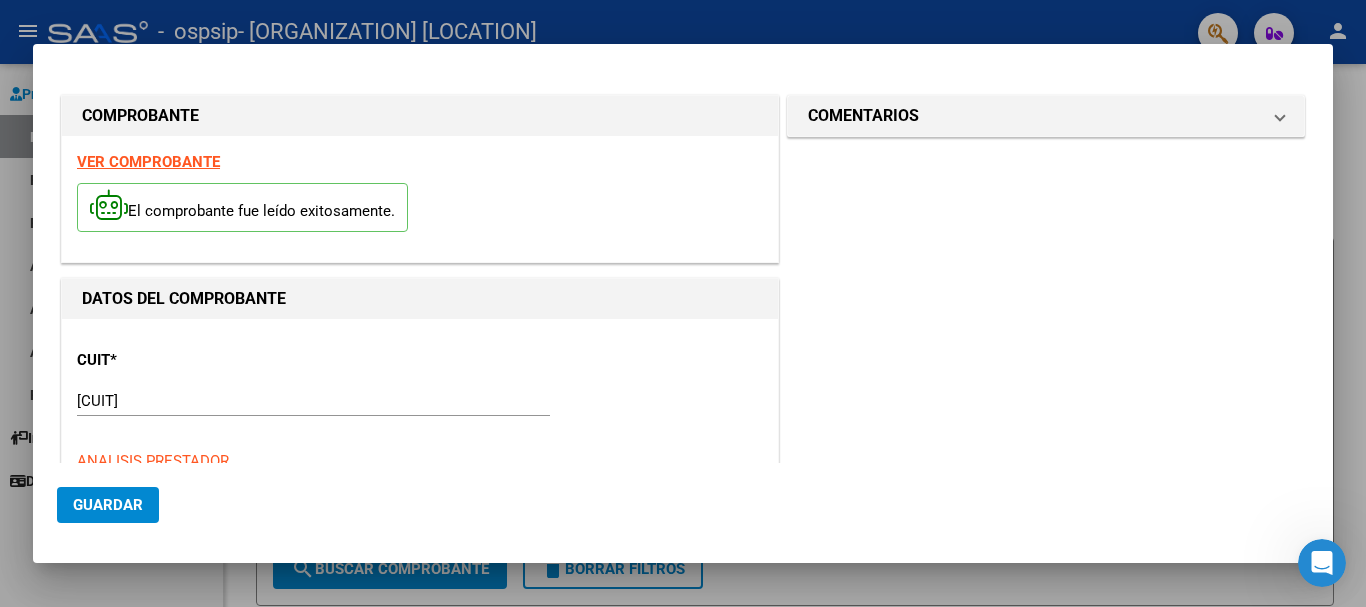 type on "13561" 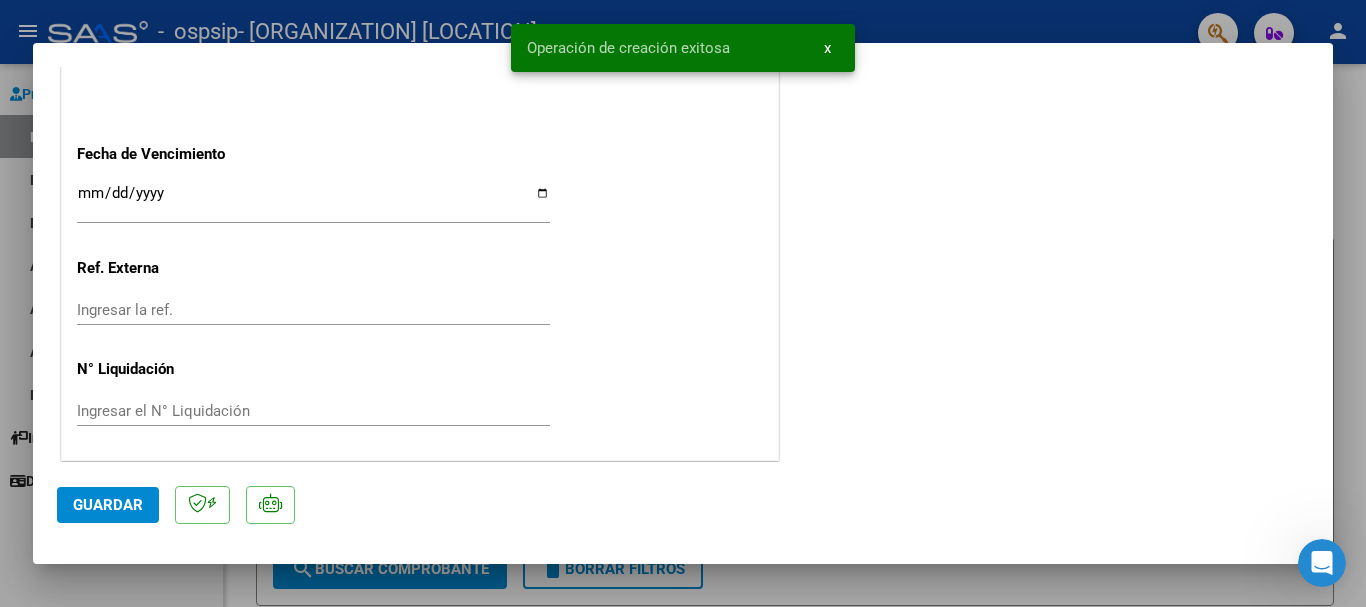 scroll, scrollTop: 1203, scrollLeft: 0, axis: vertical 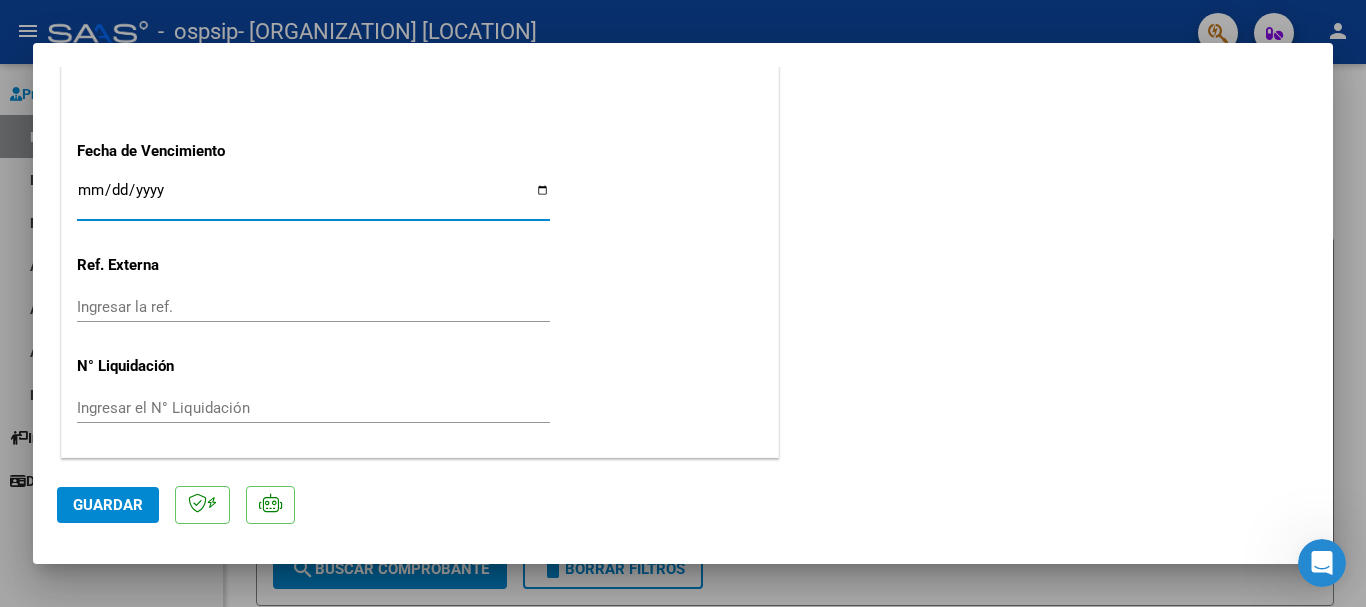 click on "Ingresar la fecha" at bounding box center (313, 198) 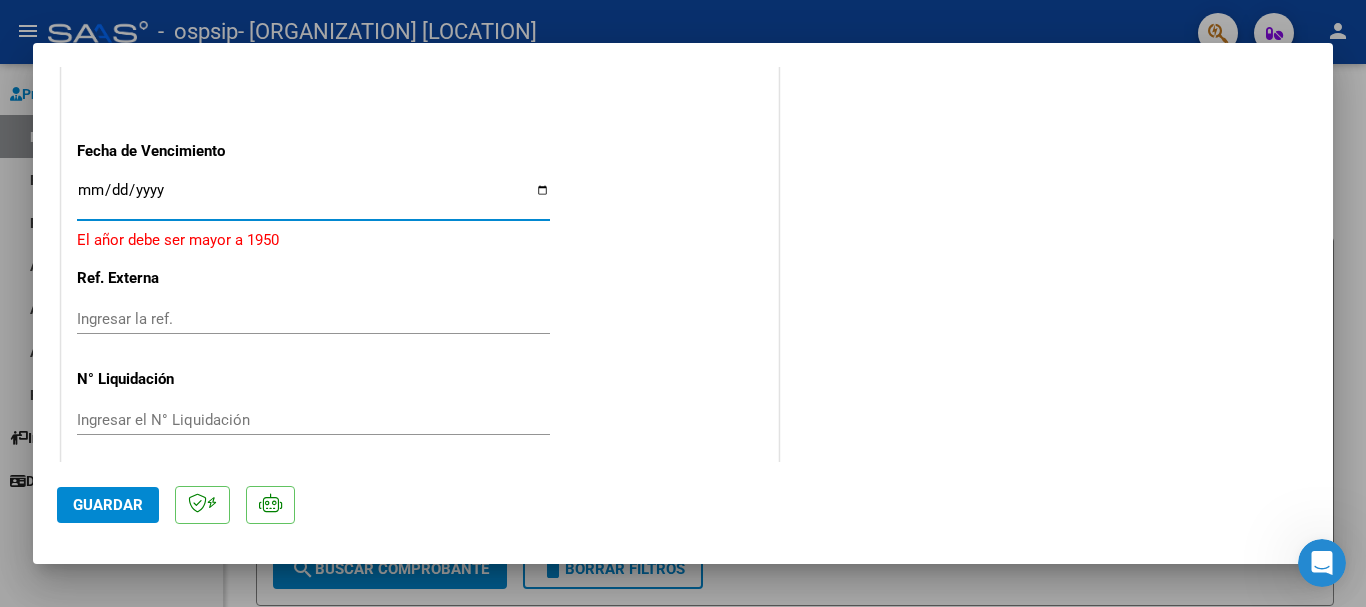 type on "[DATE]" 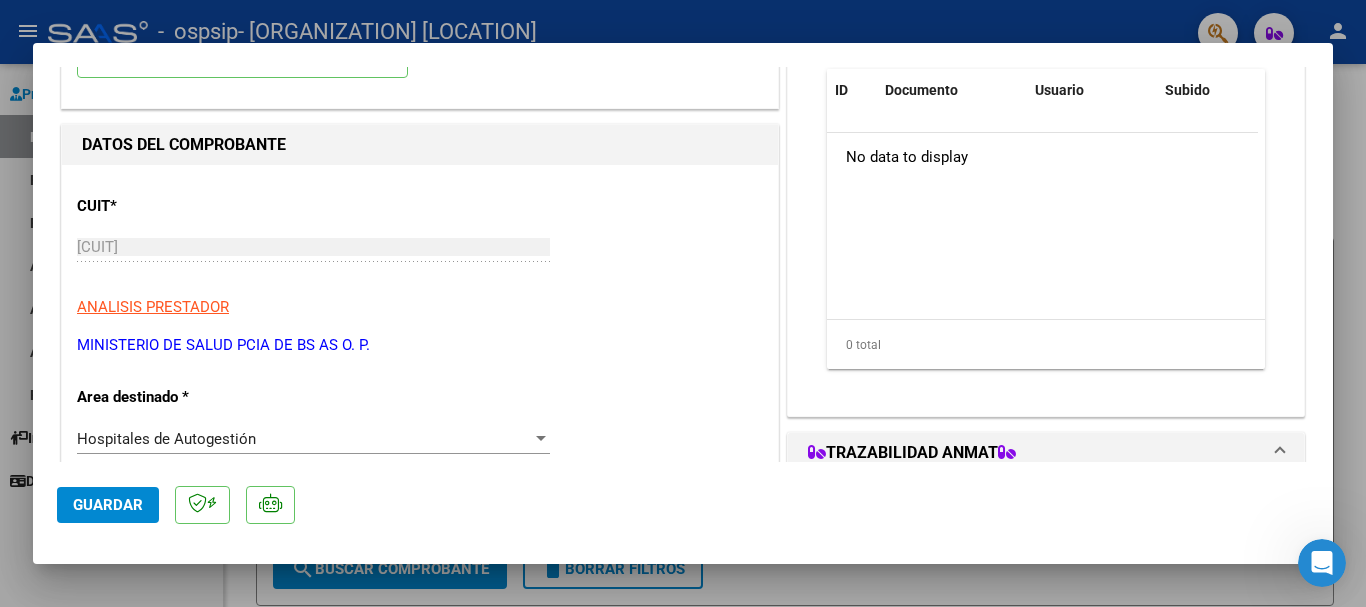 scroll, scrollTop: 3, scrollLeft: 0, axis: vertical 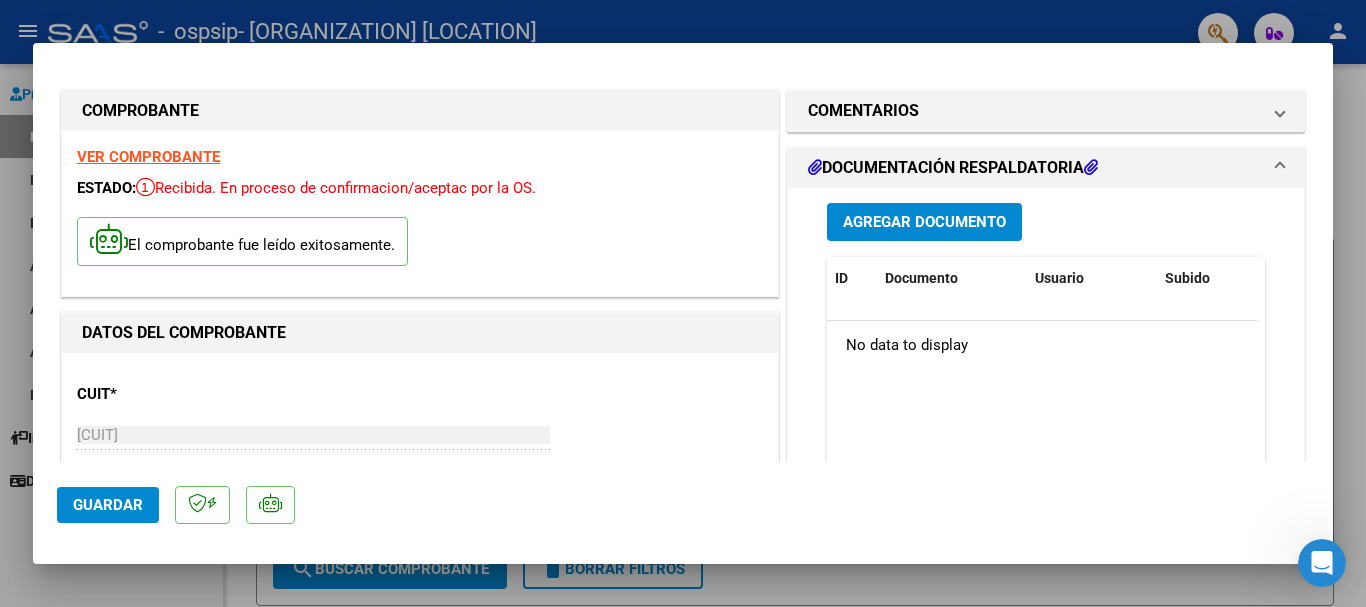 click on "CUIT  *   [CUIT] Ingresar CUIT  ANALISIS PRESTADOR  [ORGANIZATION] [LOCATION] O. P.  ARCA Padrón ARCA Padrón" at bounding box center [420, 456] 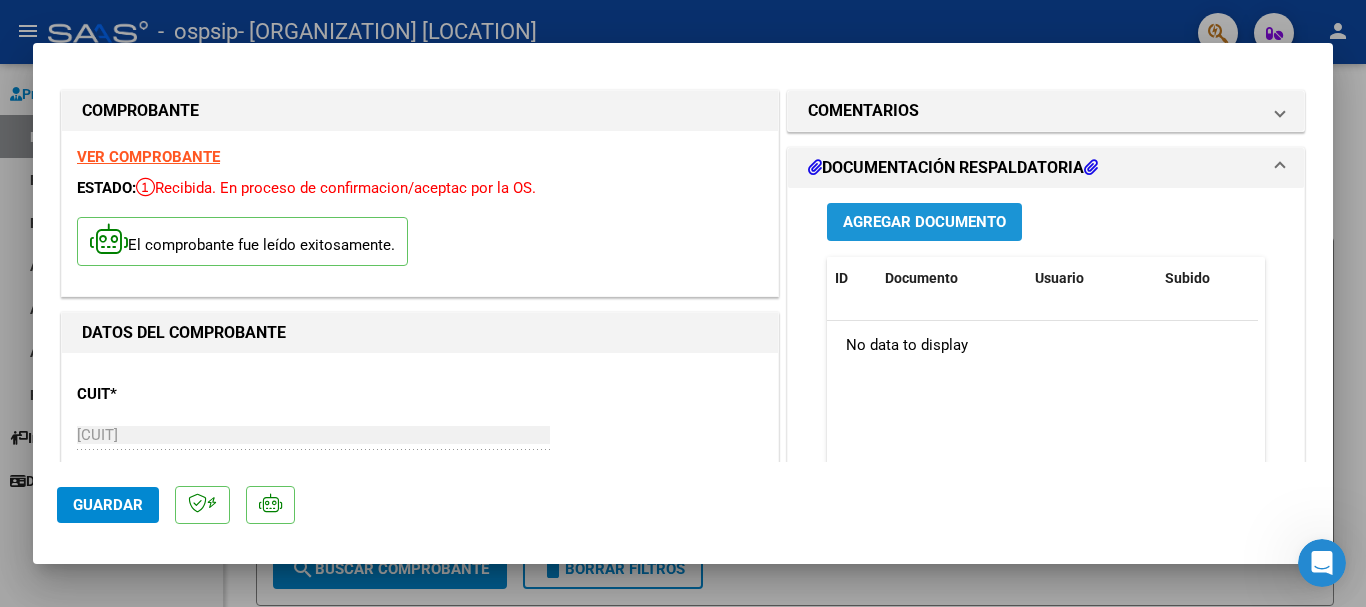 click on "Agregar Documento" at bounding box center (924, 221) 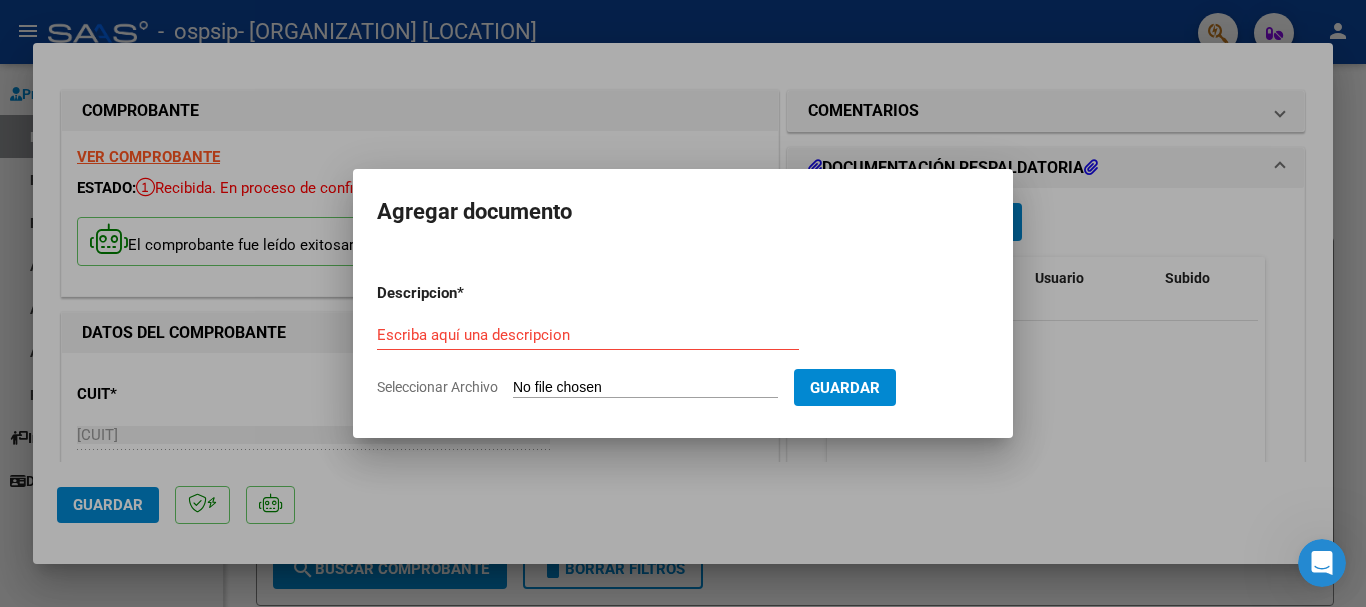 click on "Seleccionar Archivo" at bounding box center [645, 388] 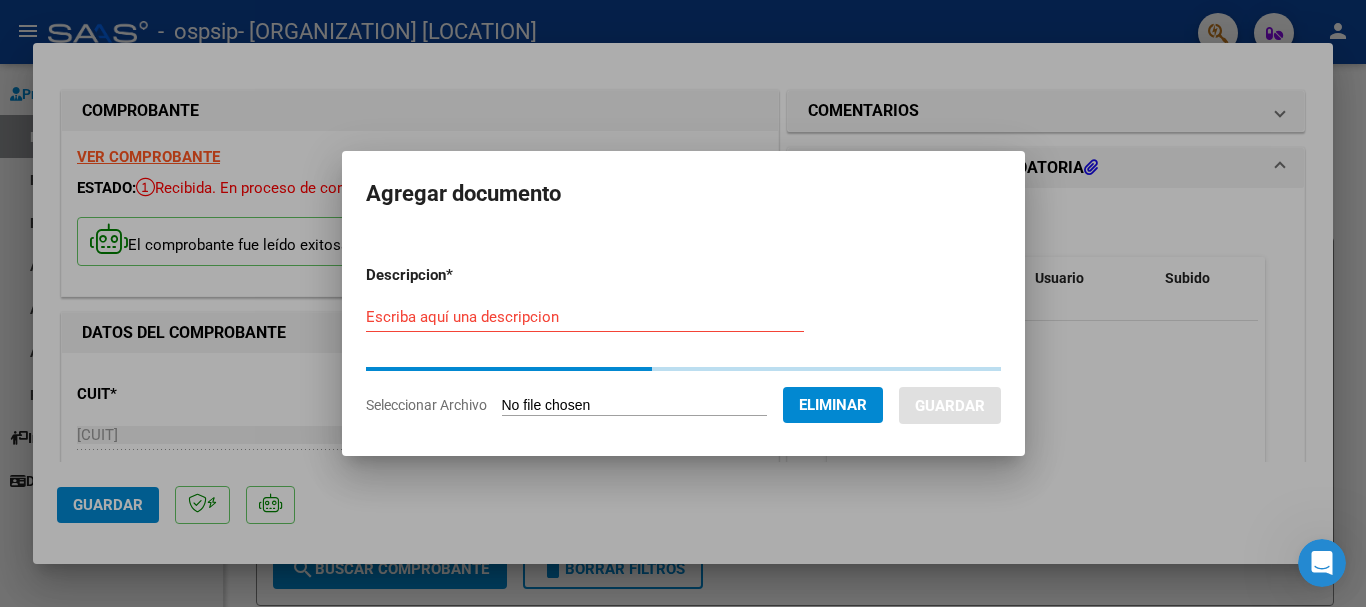 click on "Escriba aquí una descripcion" at bounding box center [585, 317] 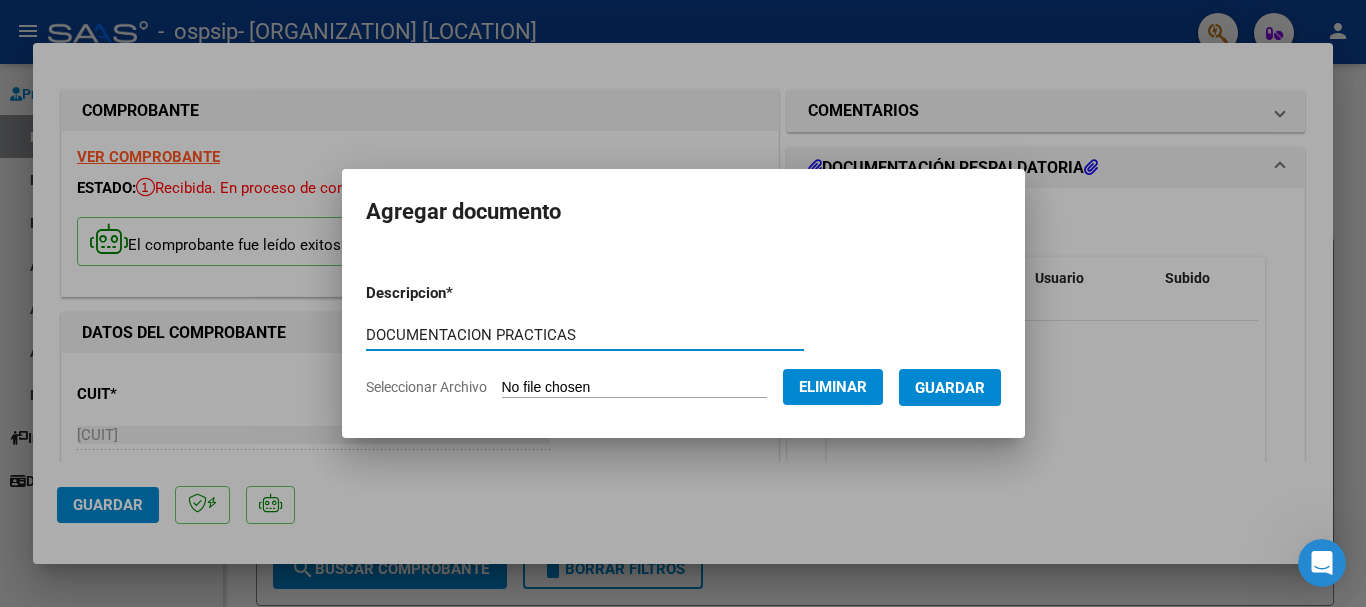 type on "DOCUMENTACION PRACTICAS" 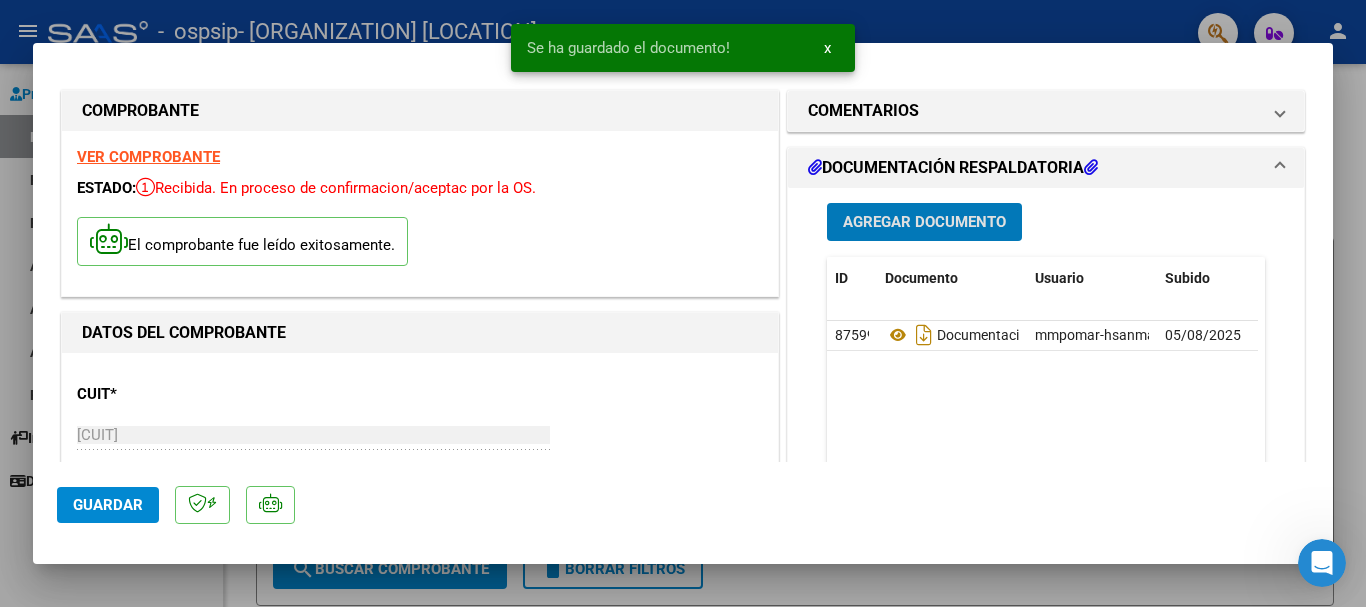 click on "Guardar" 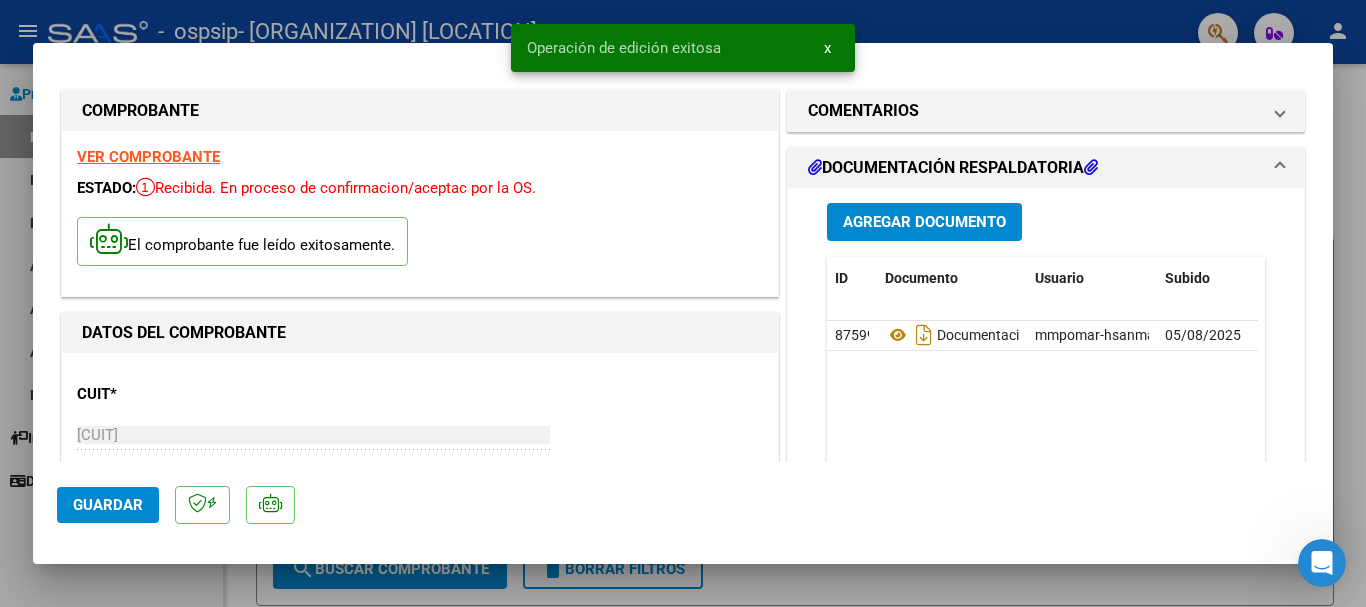 click at bounding box center (683, 303) 